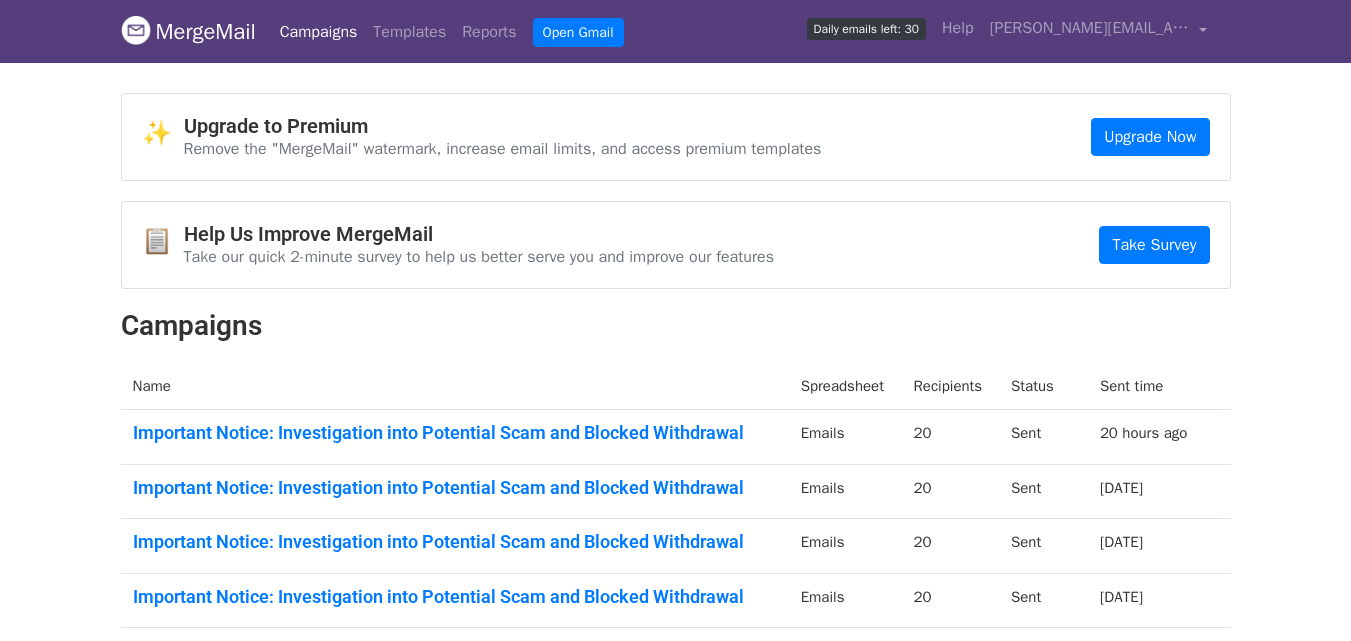 scroll, scrollTop: 0, scrollLeft: 0, axis: both 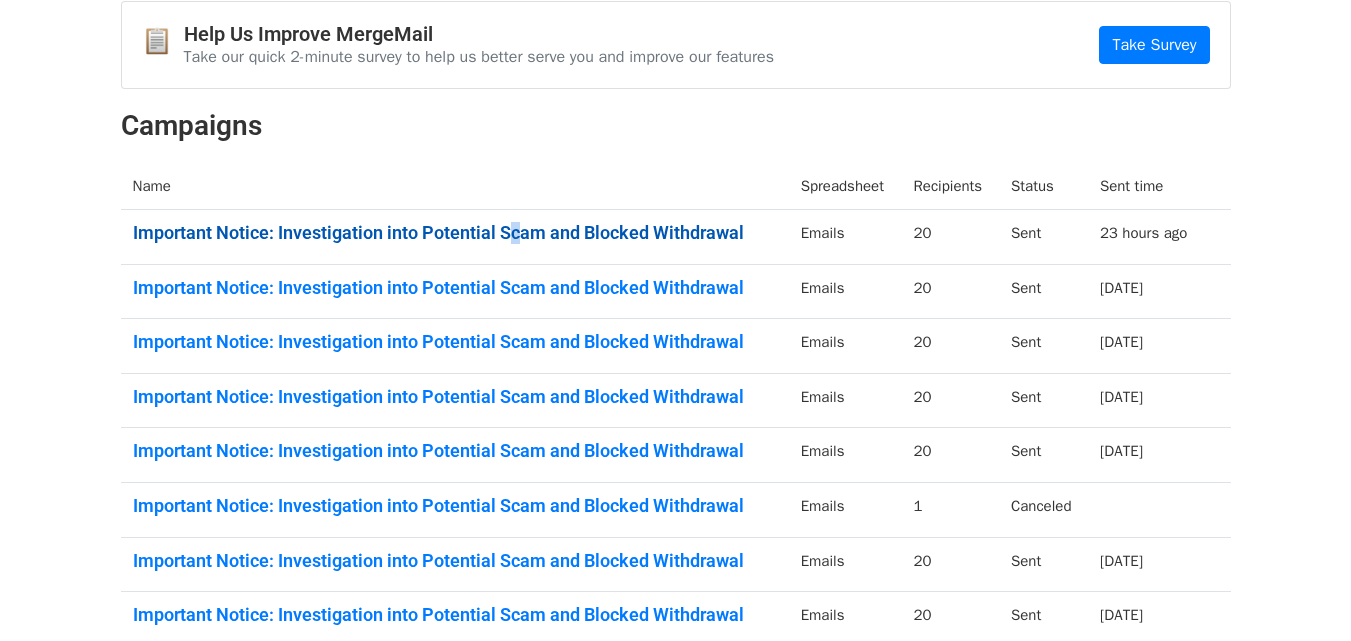 click on "Important Notice: Investigation into Potential Scam and Blocked Withdrawal" at bounding box center (455, 237) 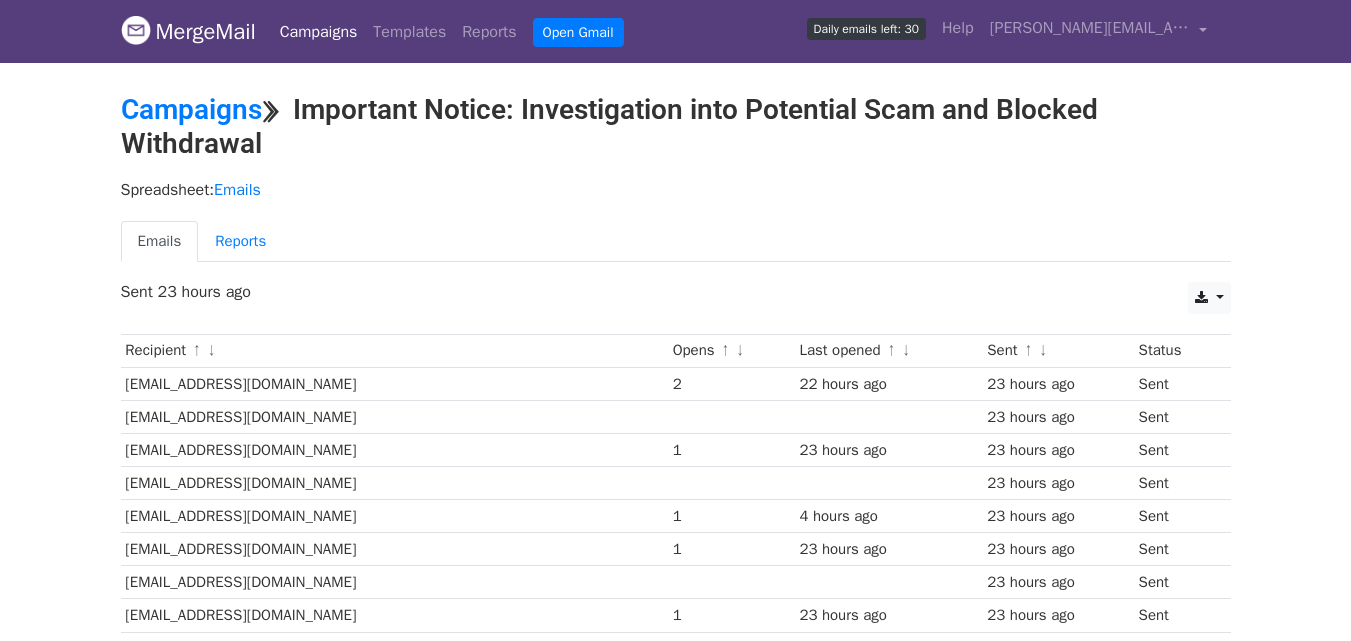 scroll, scrollTop: 0, scrollLeft: 0, axis: both 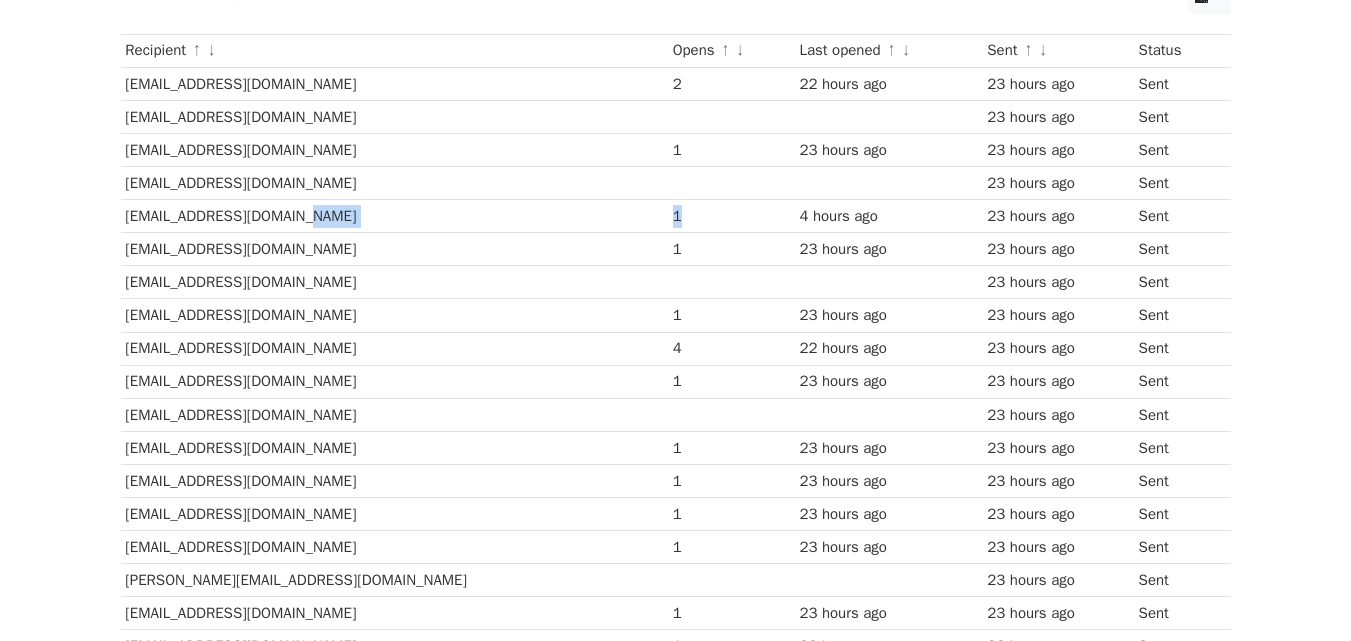 drag, startPoint x: 596, startPoint y: 218, endPoint x: 527, endPoint y: 217, distance: 69.00725 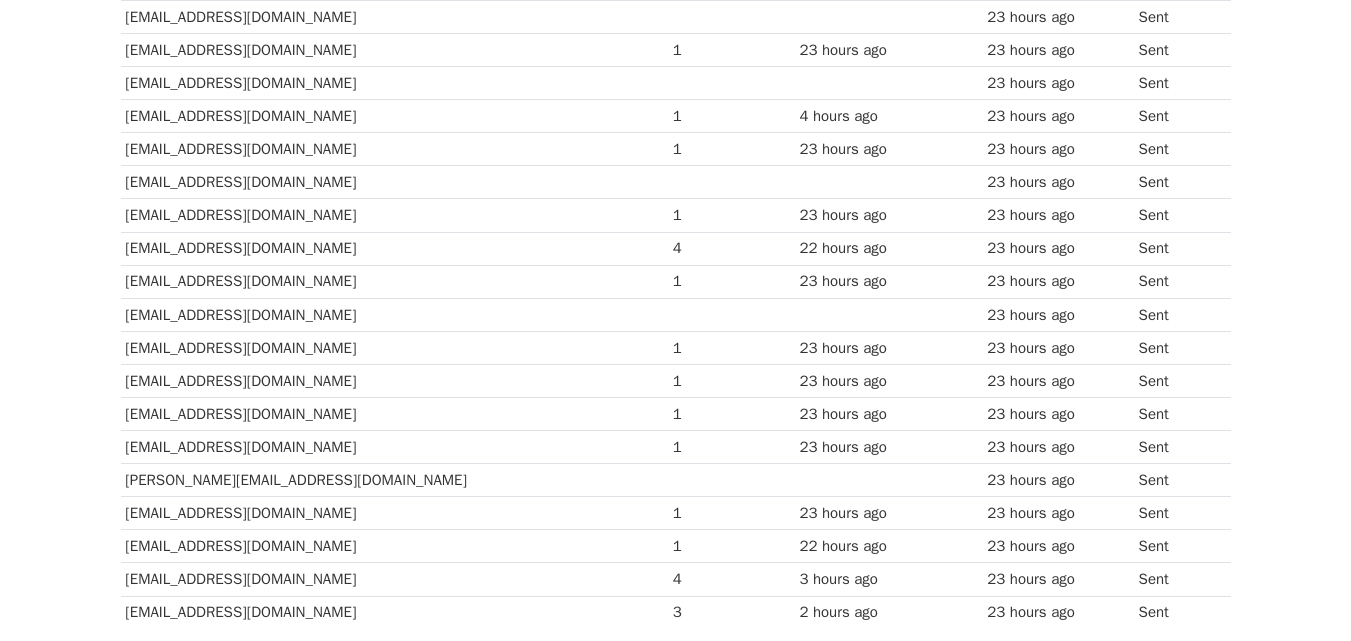 scroll, scrollTop: 500, scrollLeft: 0, axis: vertical 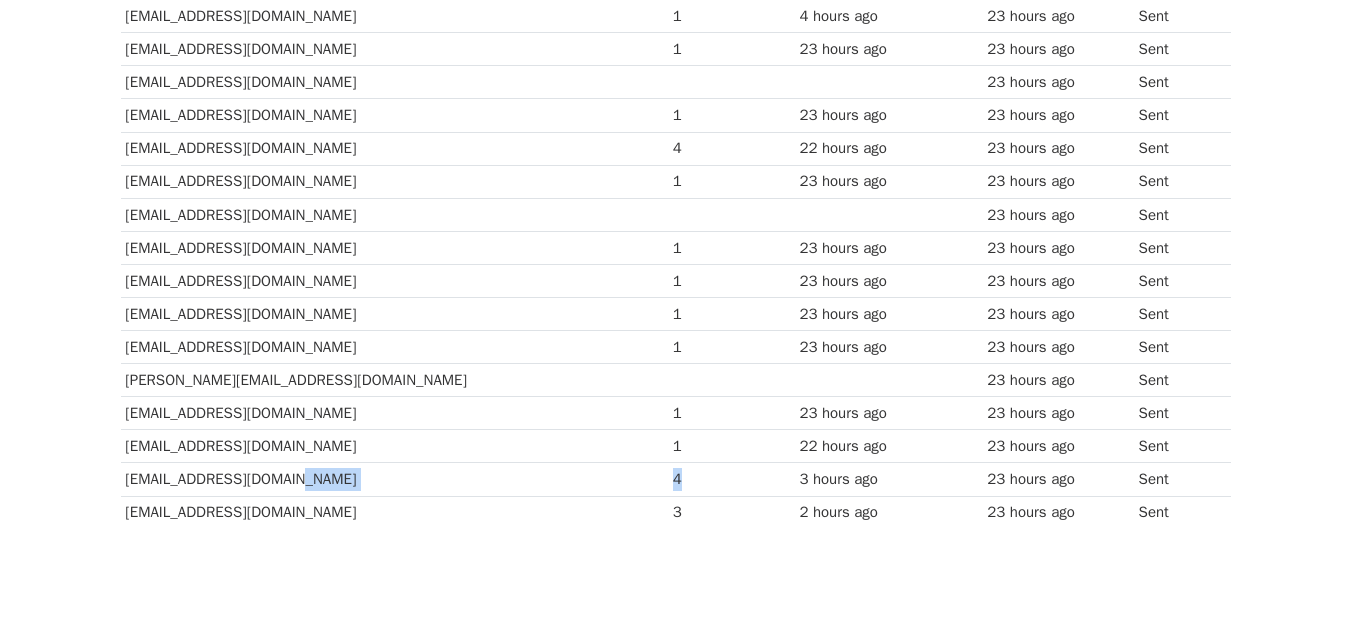 drag, startPoint x: 591, startPoint y: 475, endPoint x: 509, endPoint y: 469, distance: 82.219215 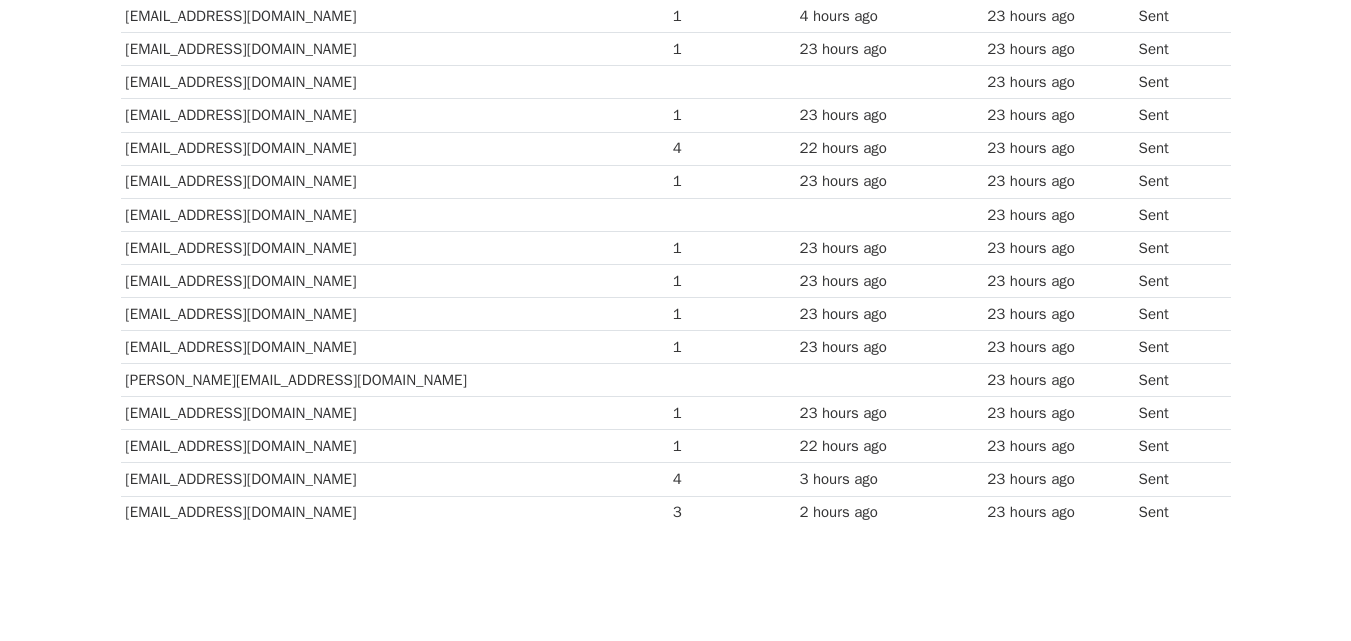 click on "ljkromkamp@gmail.com" at bounding box center (394, 479) 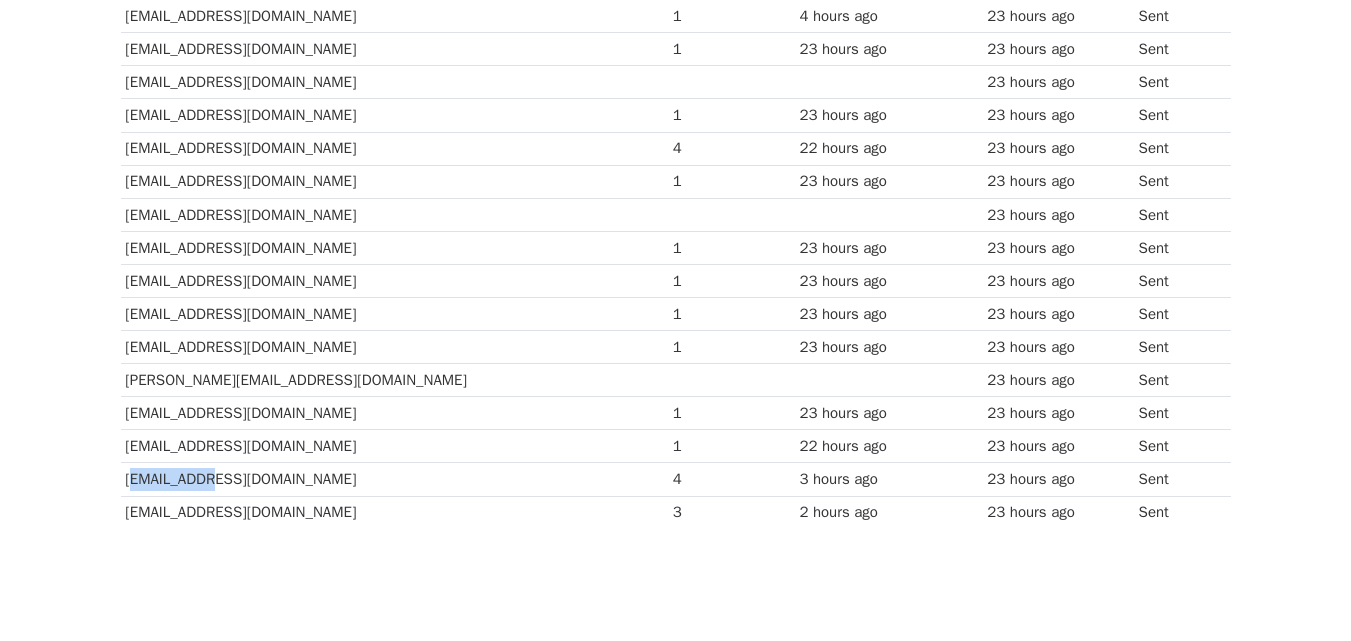 click on "ljkromkamp@gmail.com" at bounding box center (394, 479) 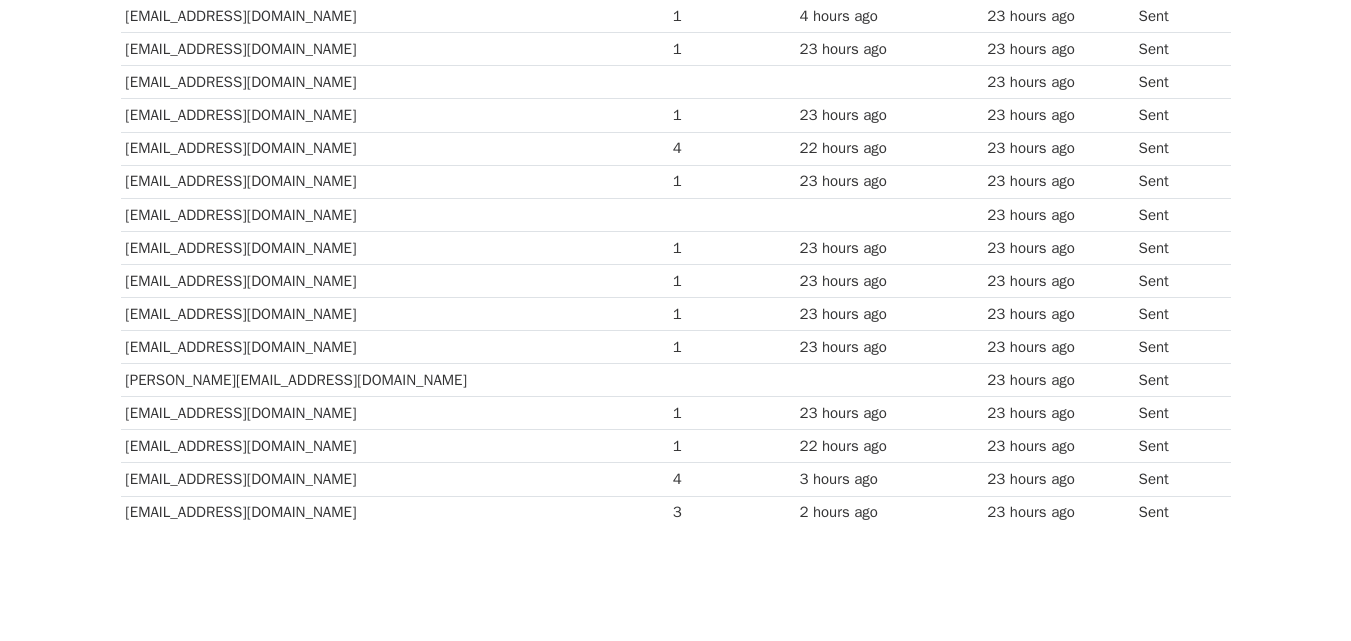 click on "mikehorslen@hotmail.com" at bounding box center (394, 512) 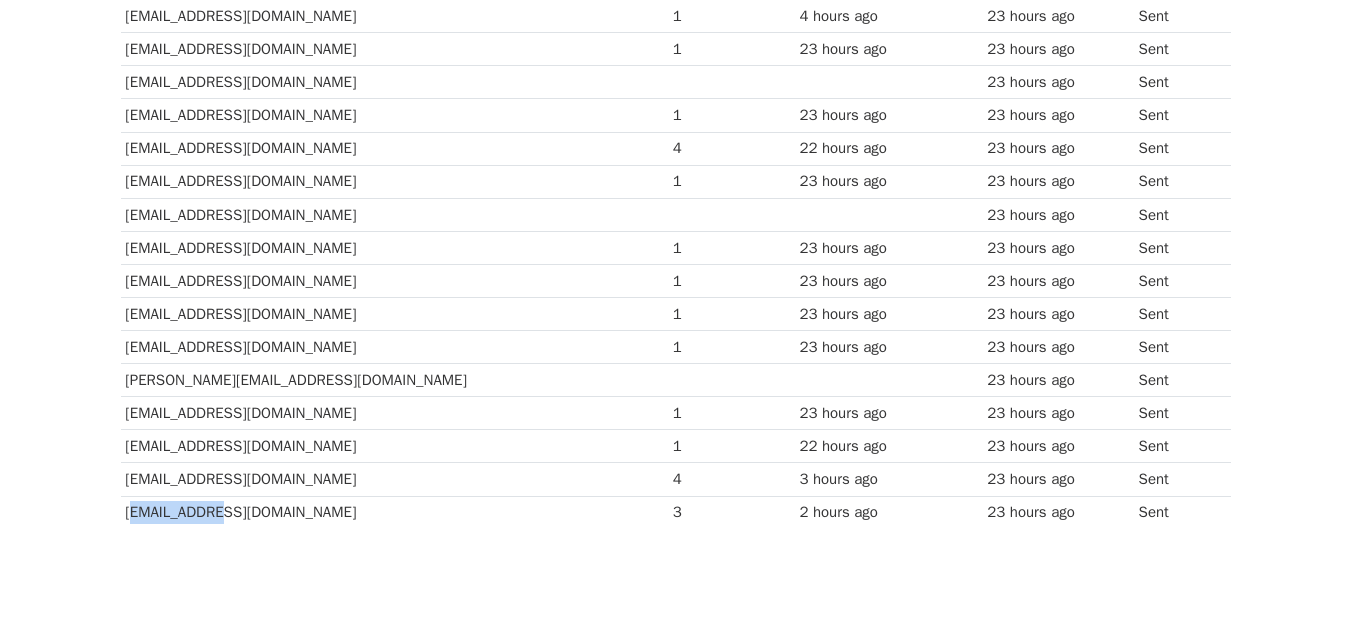 click on "mikehorslen@hotmail.com" at bounding box center (394, 512) 